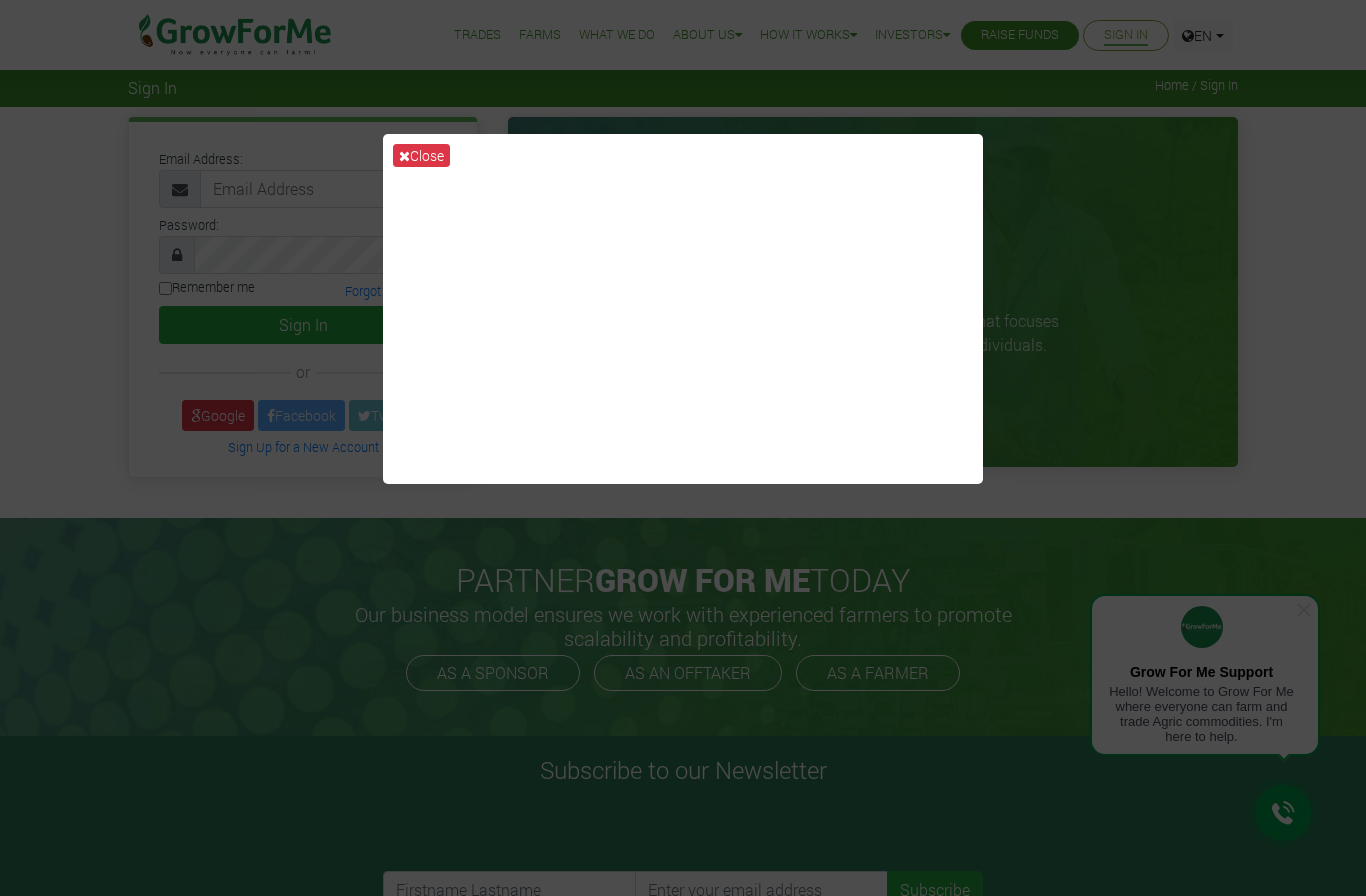 scroll, scrollTop: 0, scrollLeft: 0, axis: both 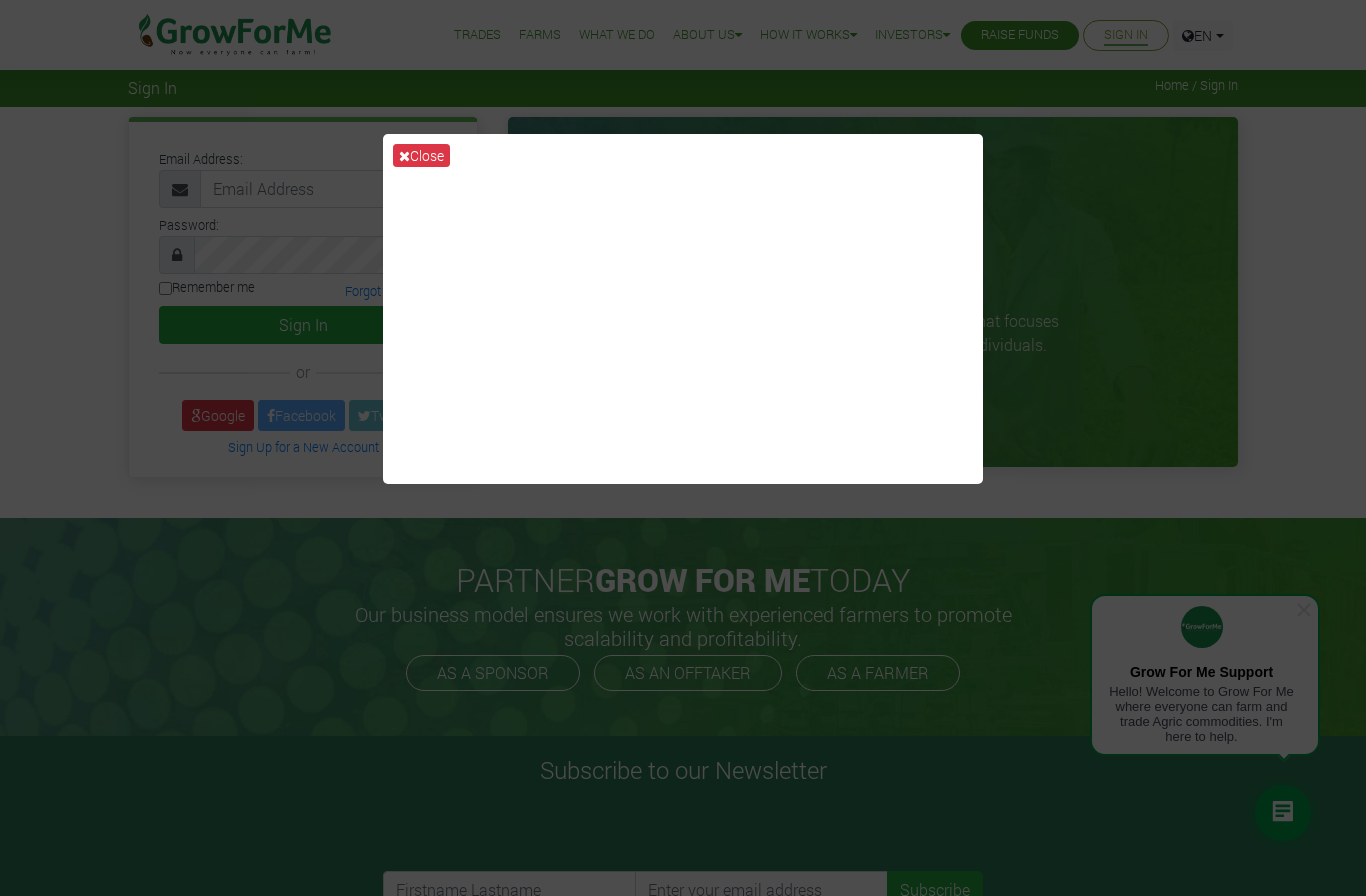 click on "Close" at bounding box center (683, 448) 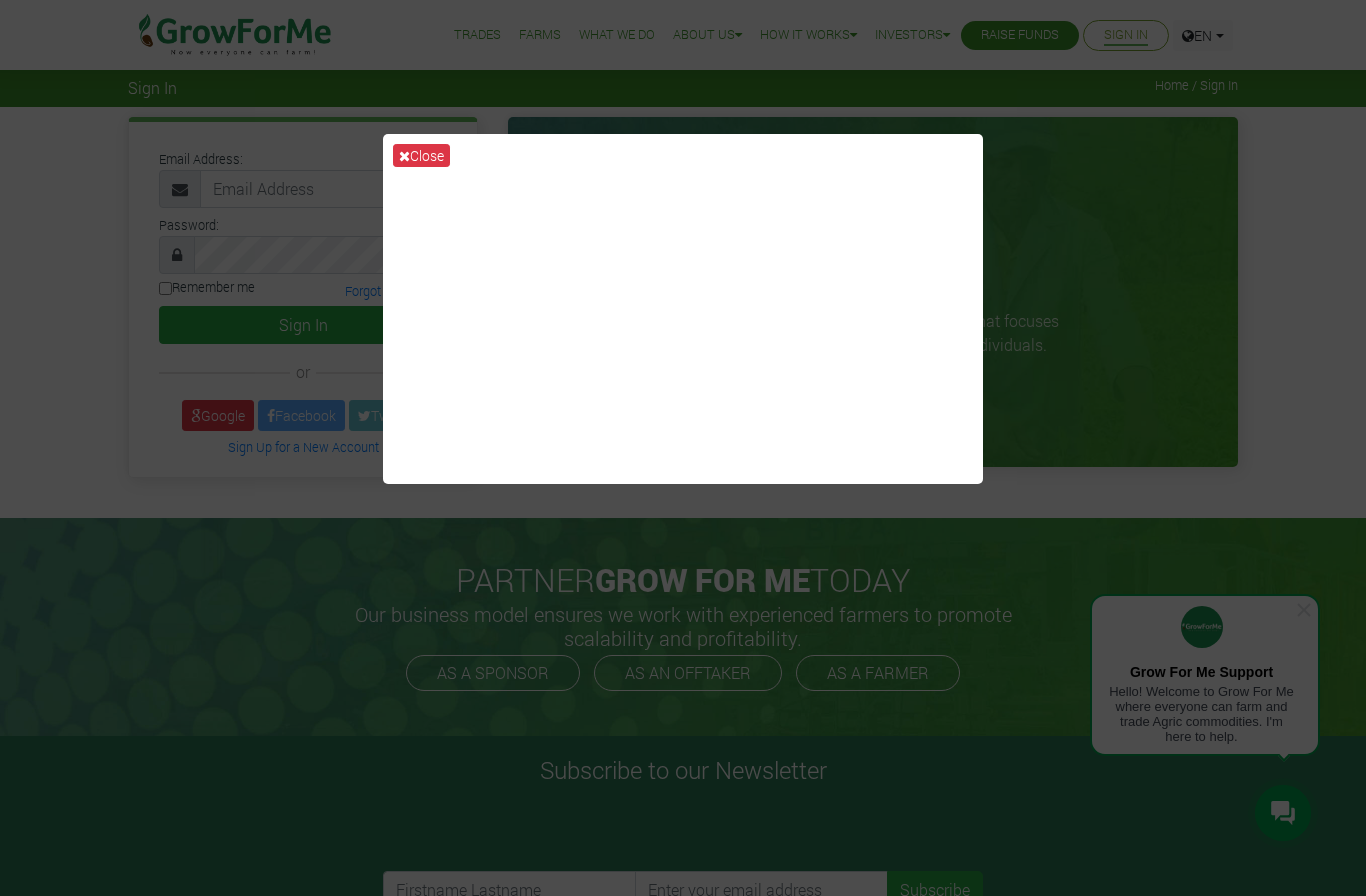 click on "Close" at bounding box center [683, 448] 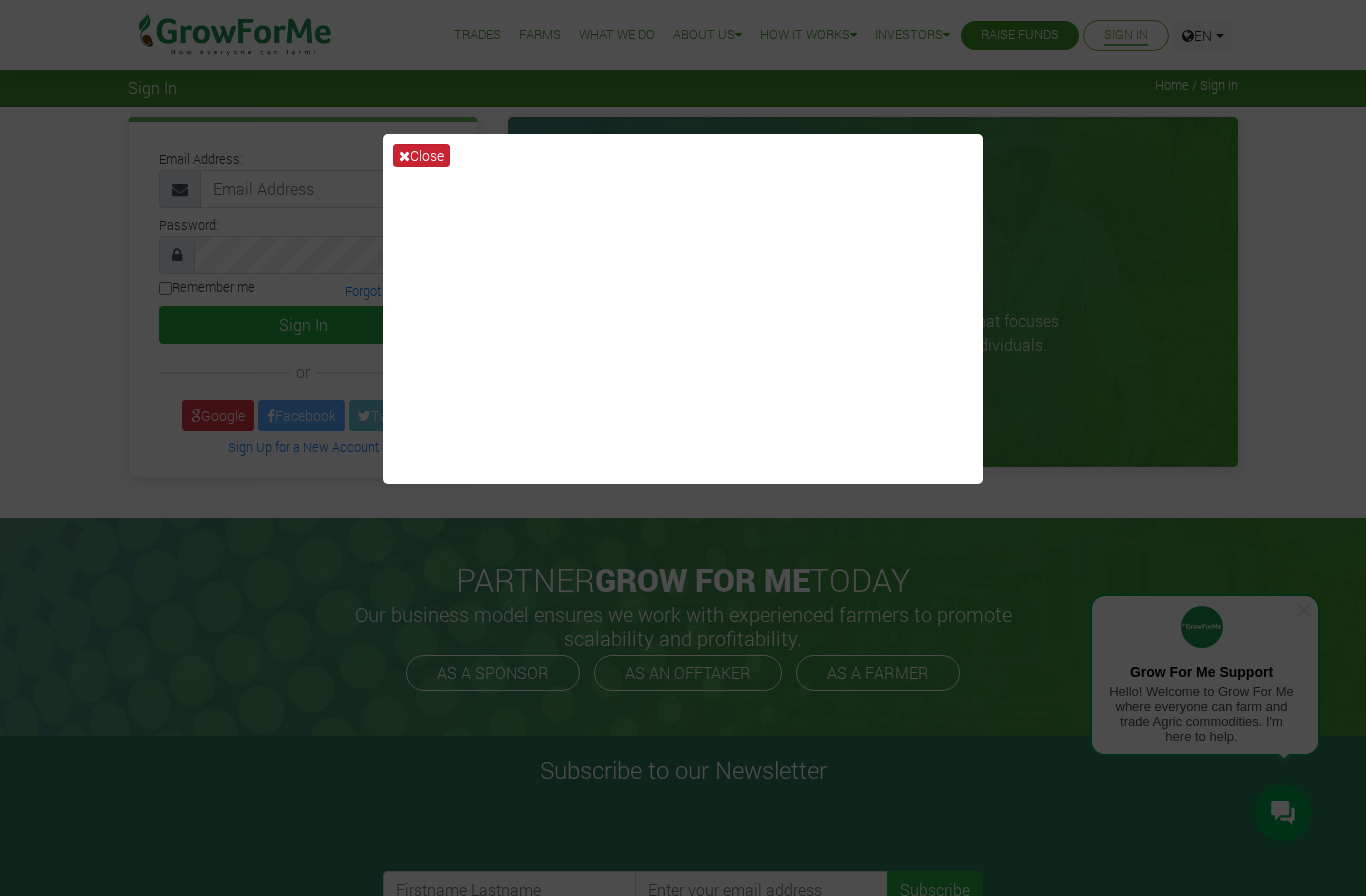 click on "Close" at bounding box center [421, 155] 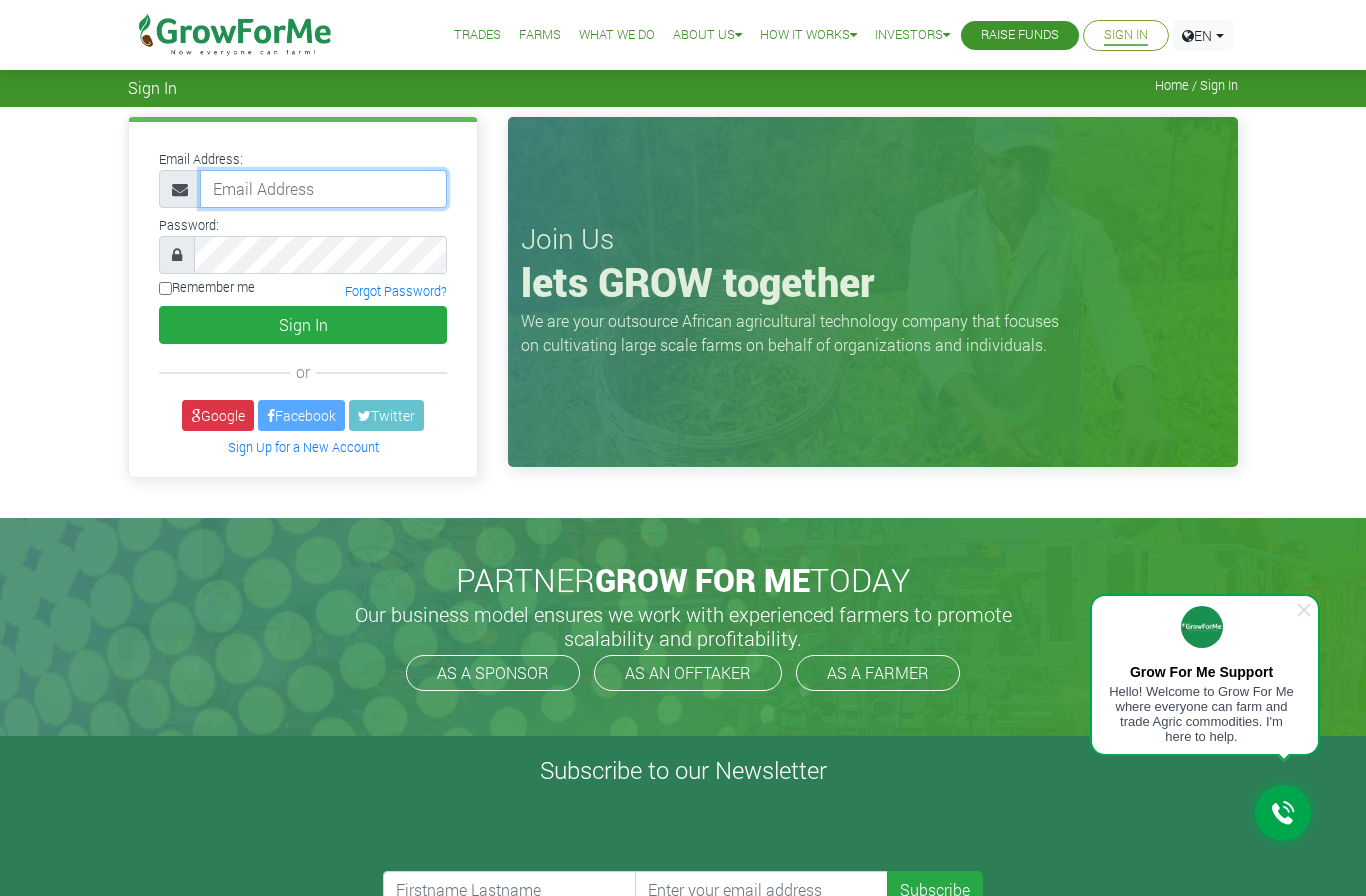 click at bounding box center [323, 189] 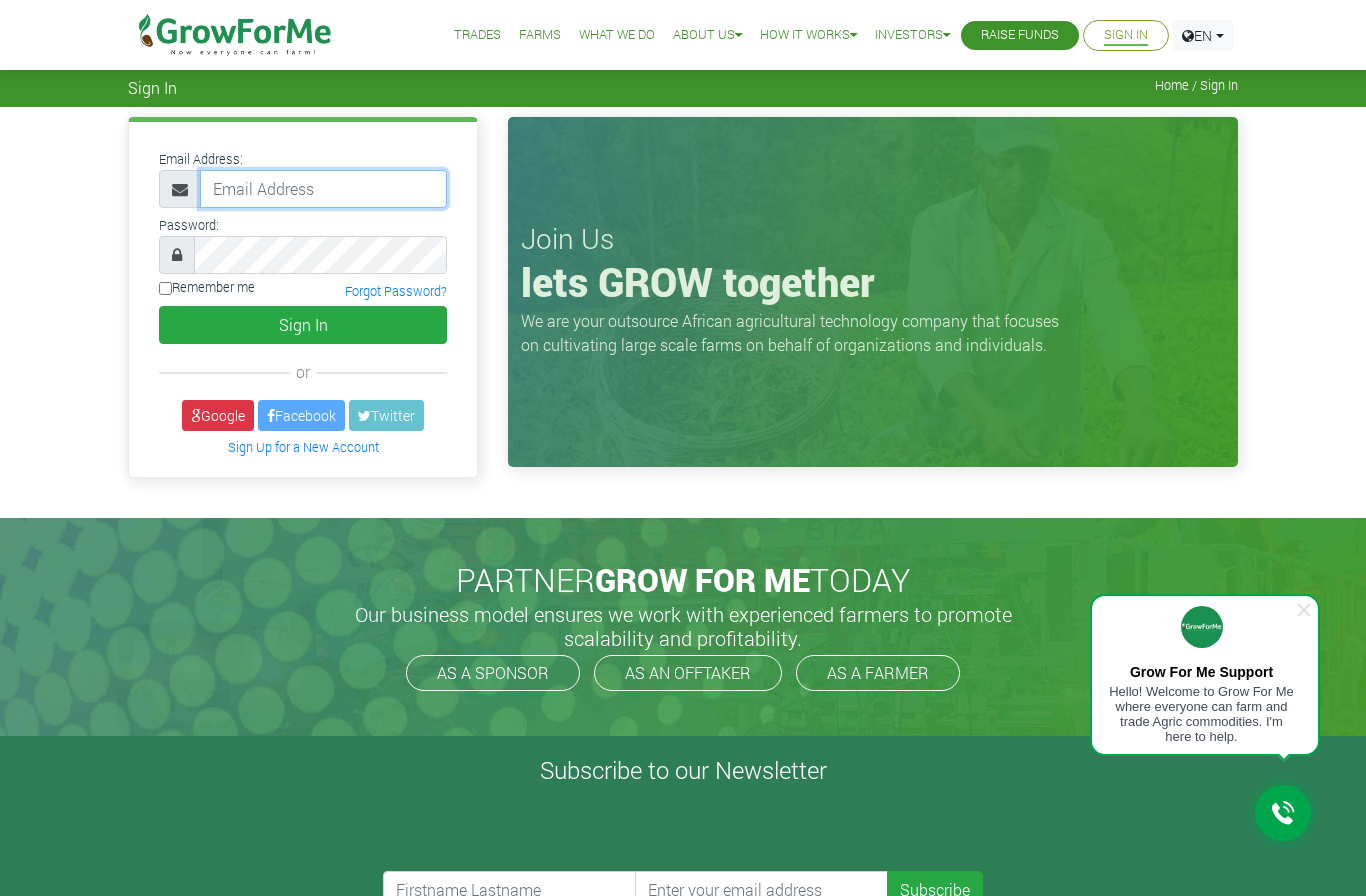 type on "octedars.hod@gmail.com" 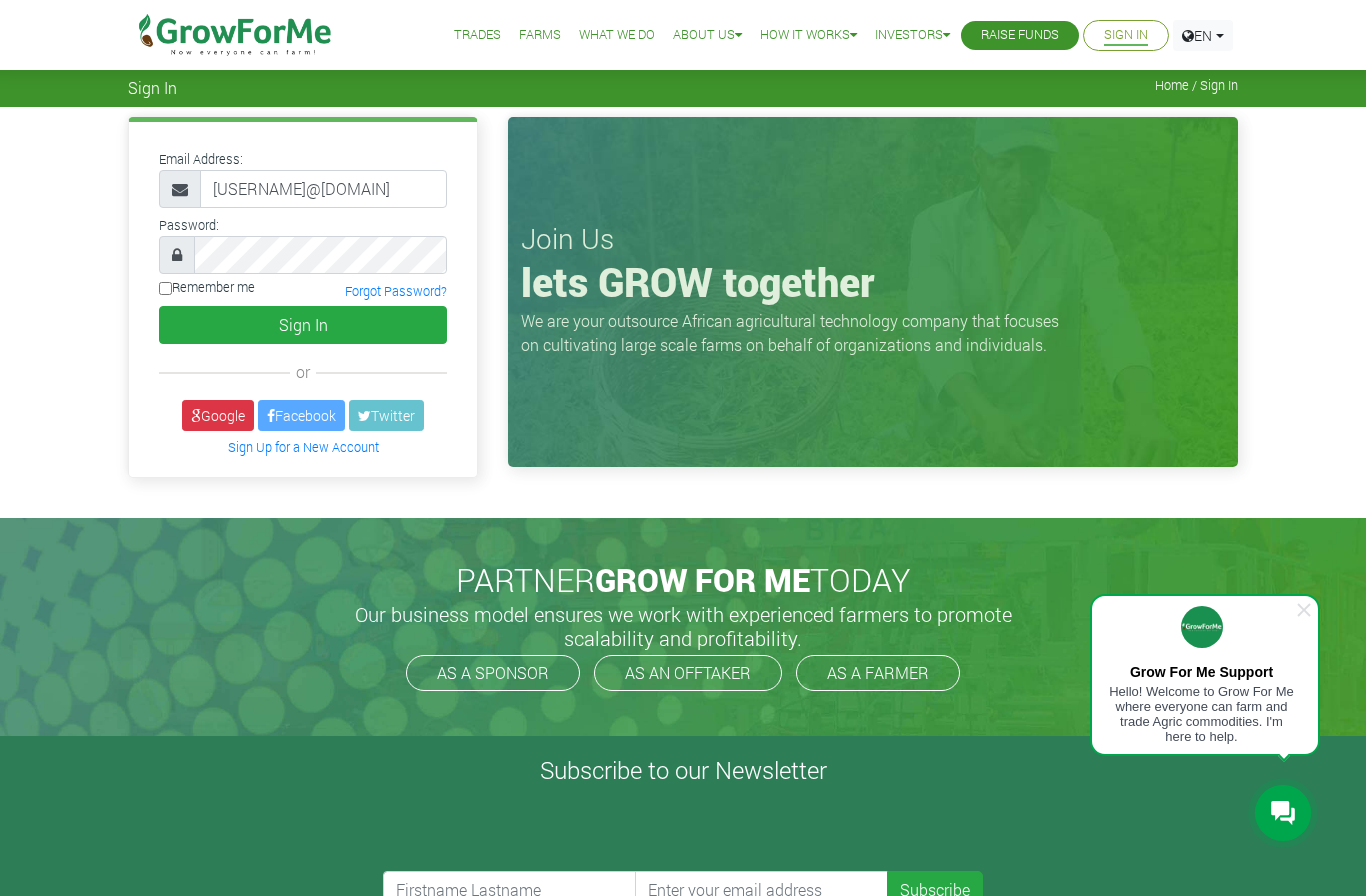 click on "Remember me" at bounding box center (165, 288) 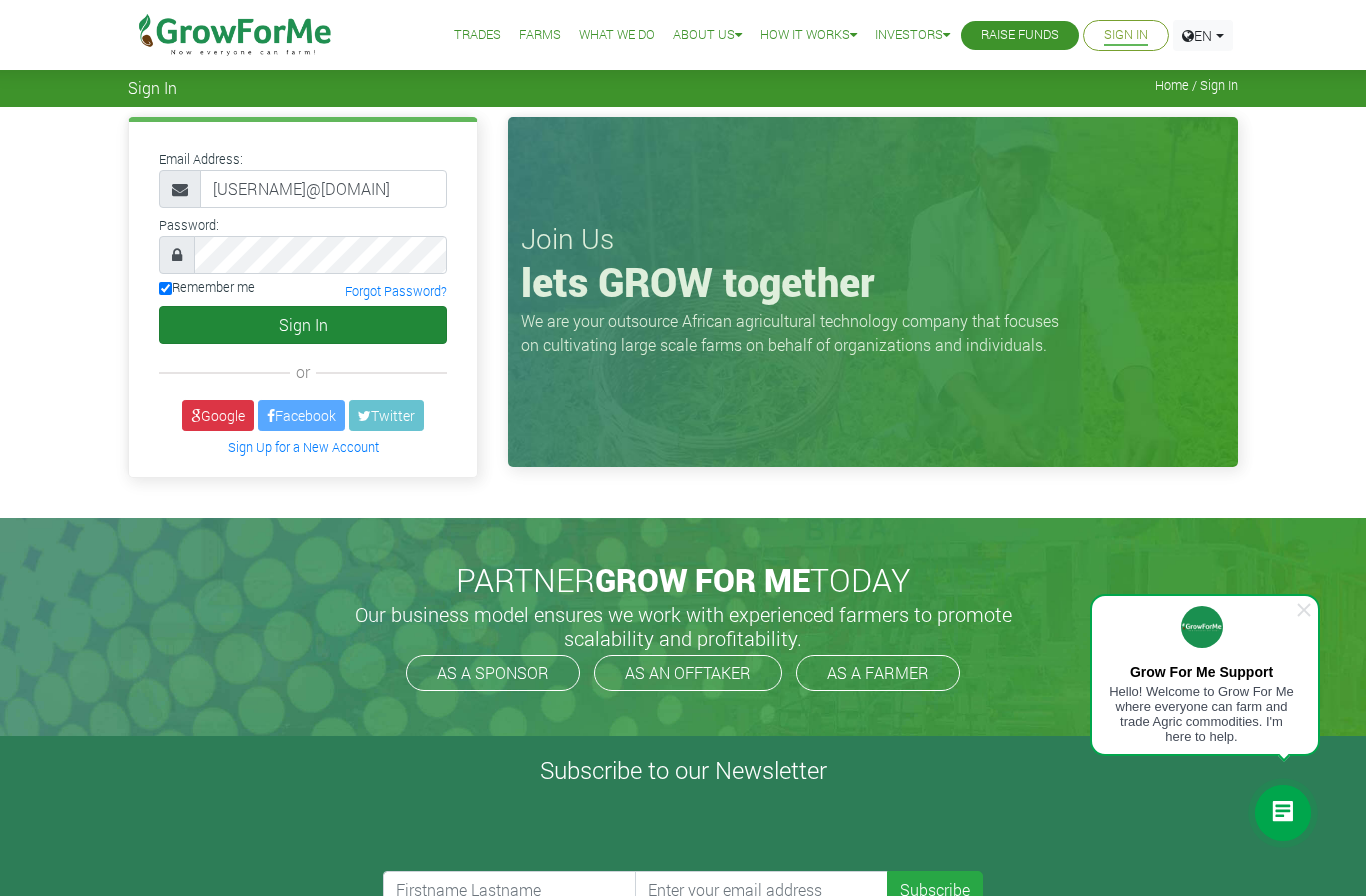 click on "Sign In" at bounding box center [303, 325] 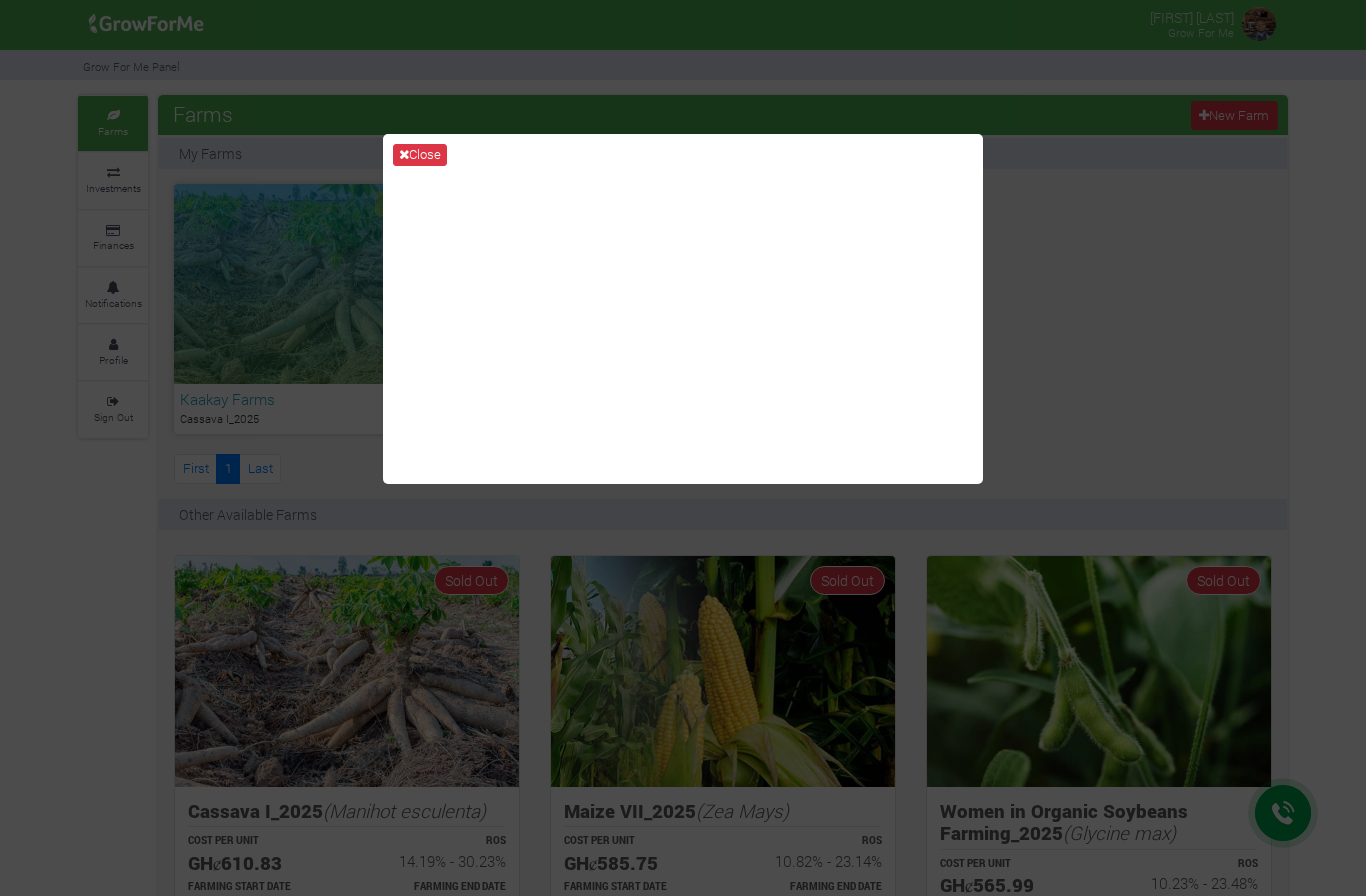 scroll, scrollTop: 0, scrollLeft: 0, axis: both 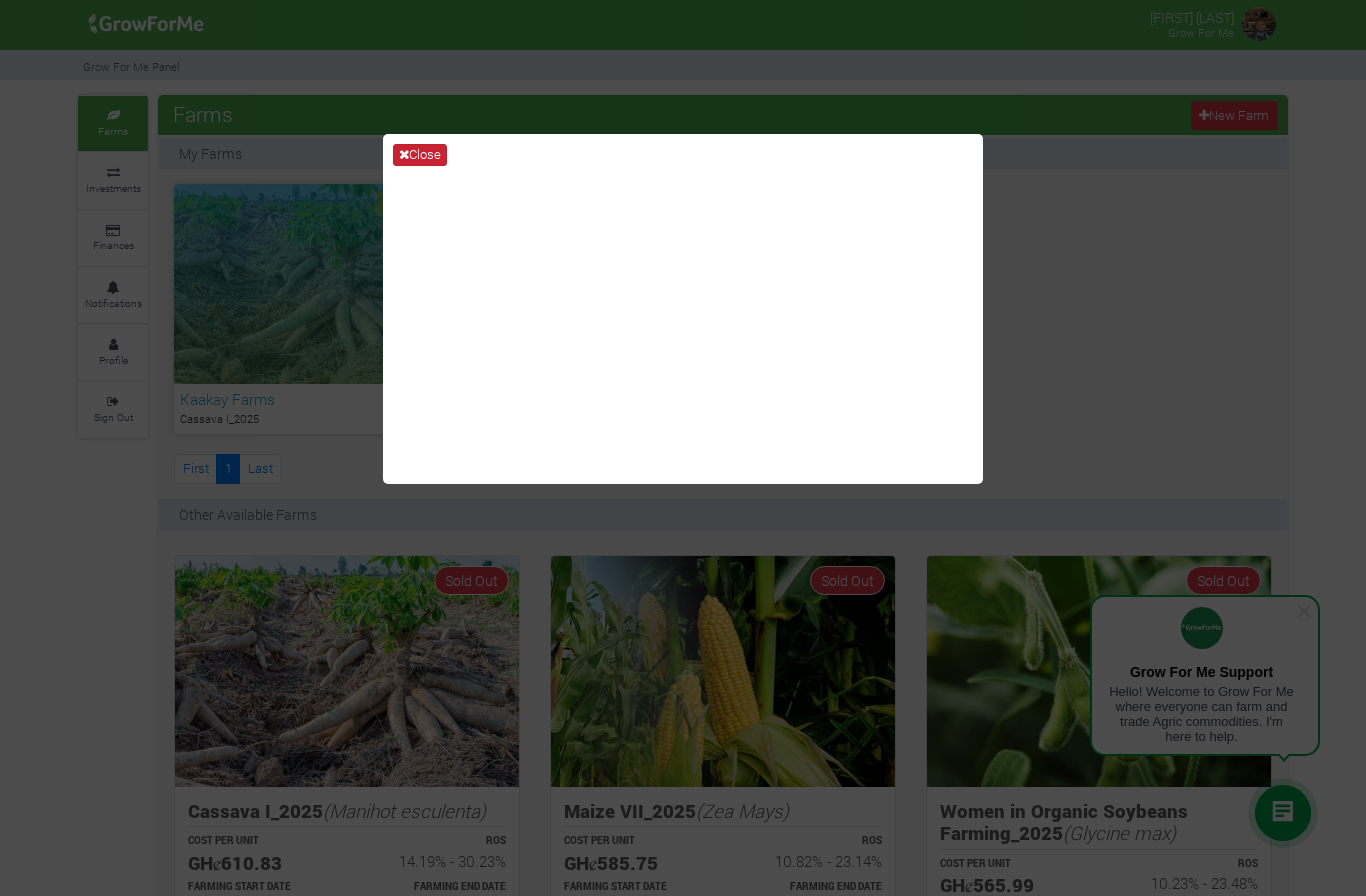 click on "Close" at bounding box center [420, 155] 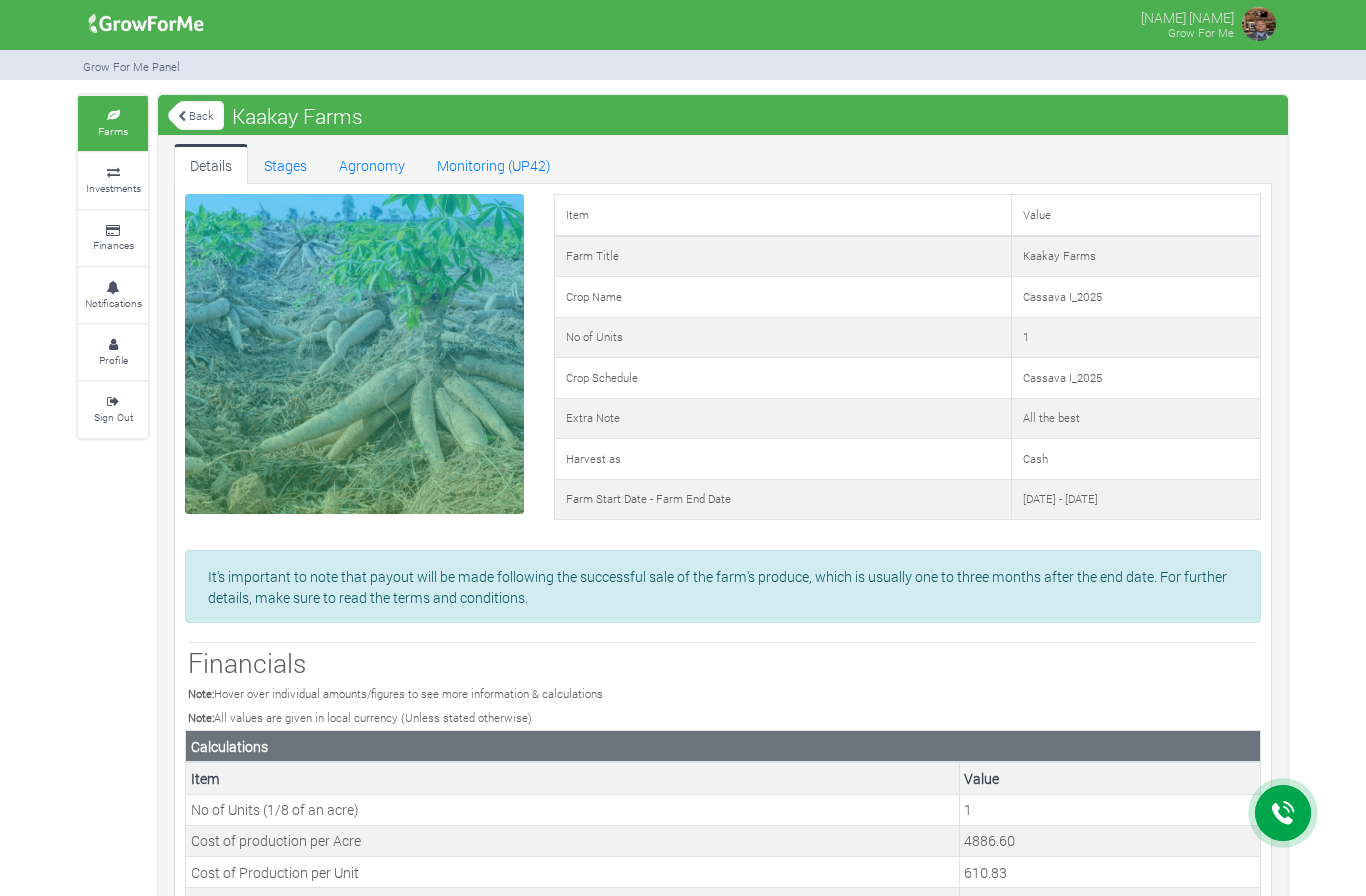 scroll, scrollTop: 0, scrollLeft: 0, axis: both 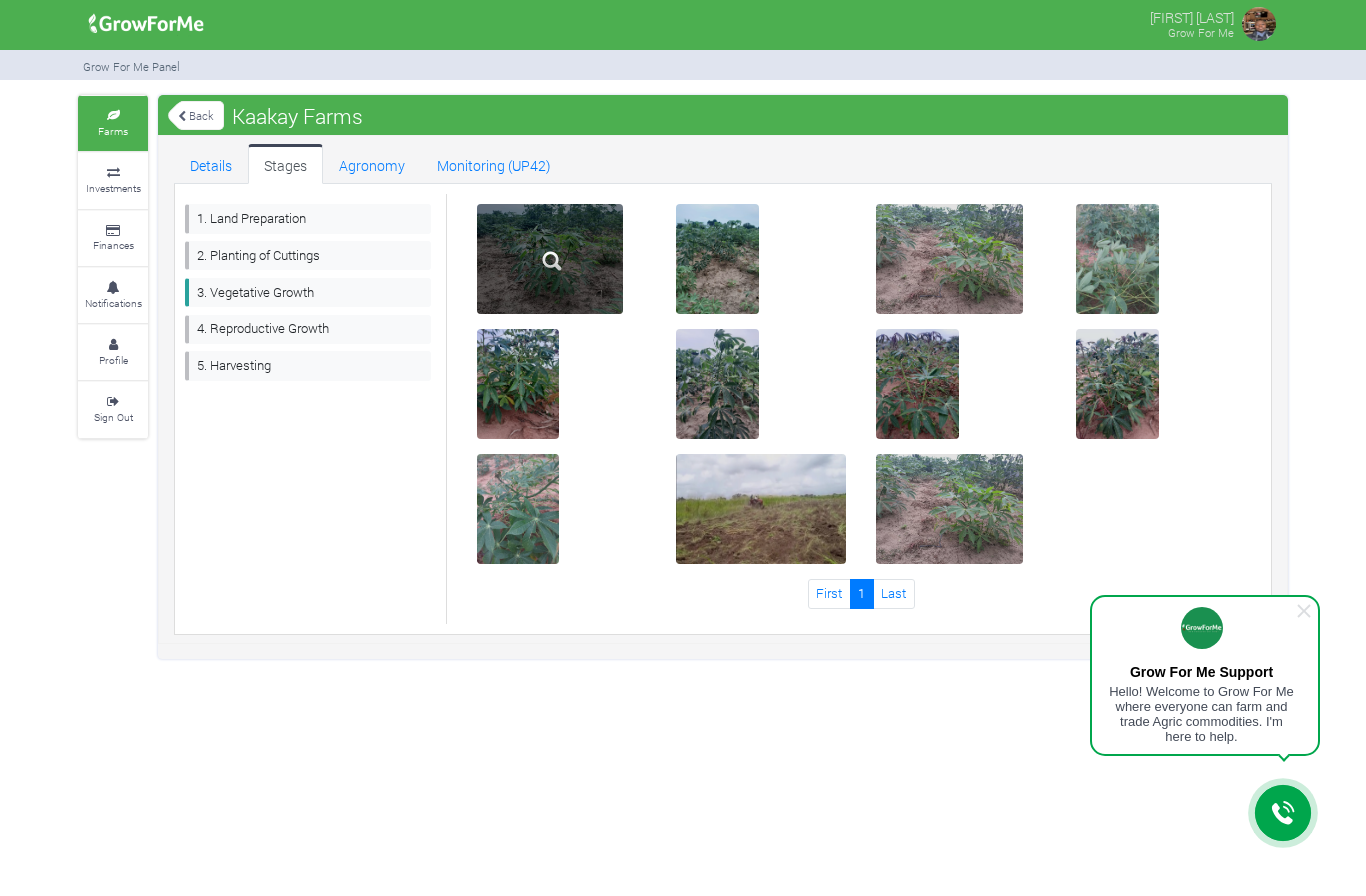 click at bounding box center [550, 259] 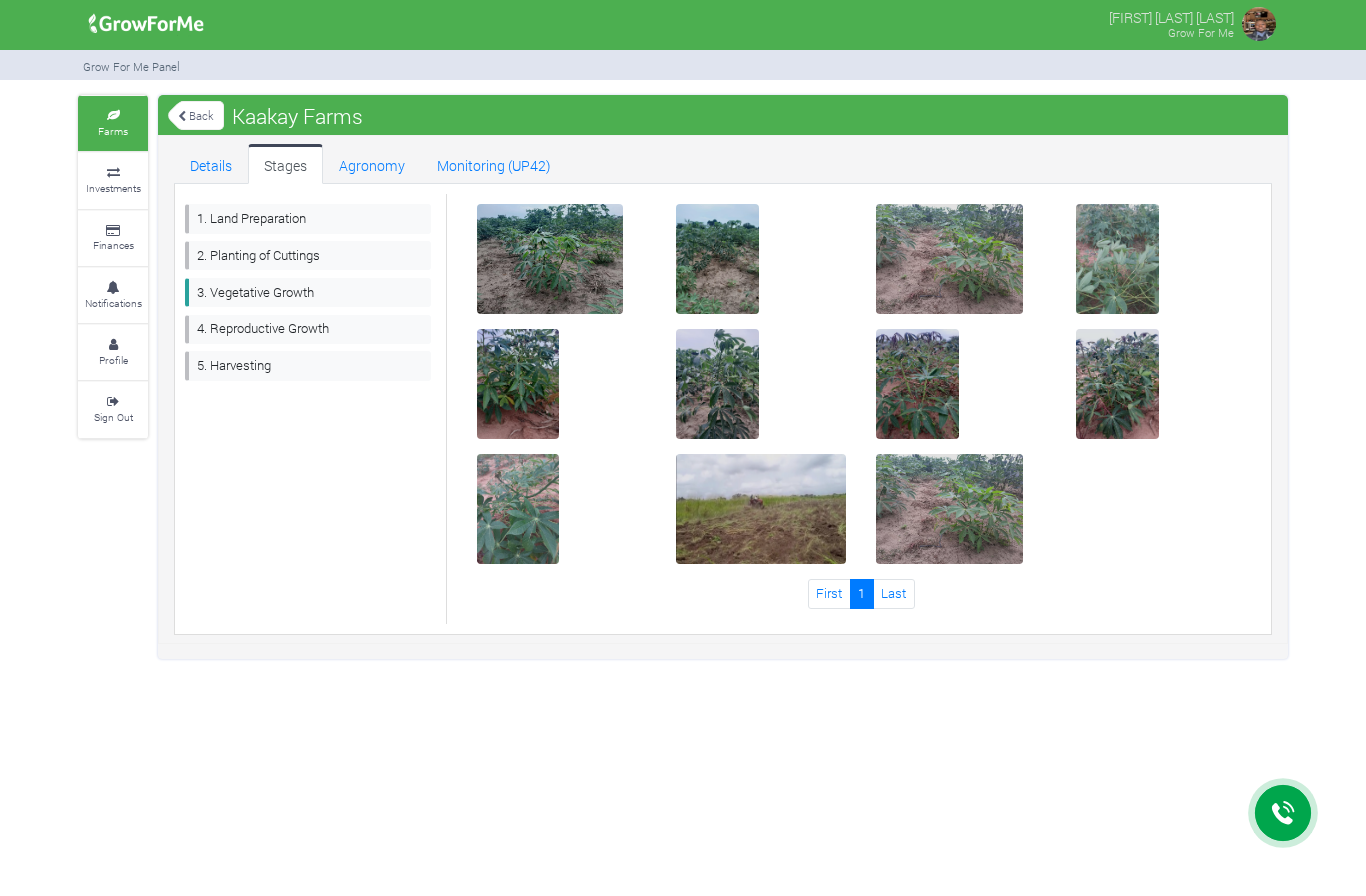 scroll, scrollTop: 0, scrollLeft: 0, axis: both 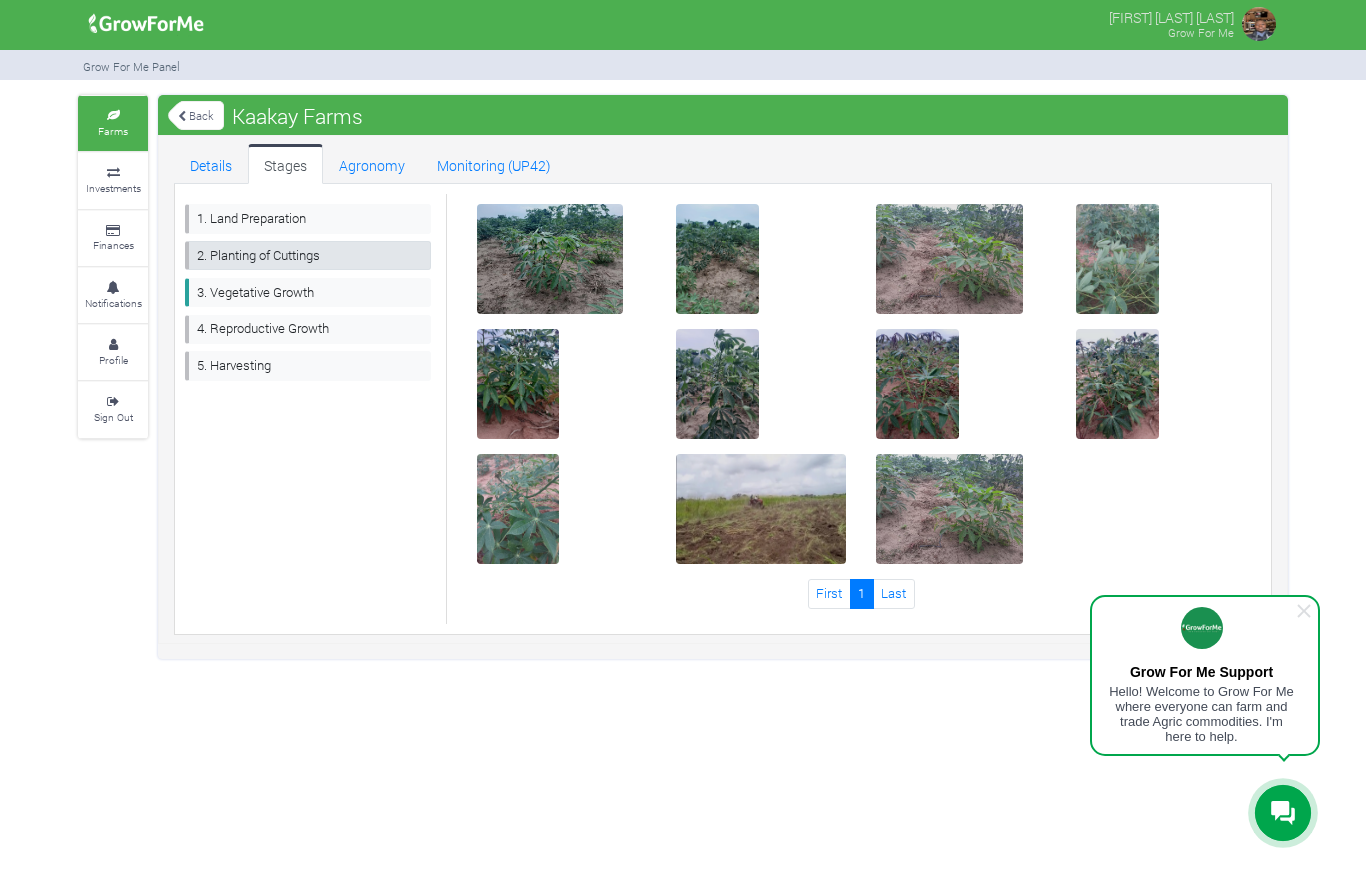 click on "2. Planting of Cuttings" at bounding box center (308, 255) 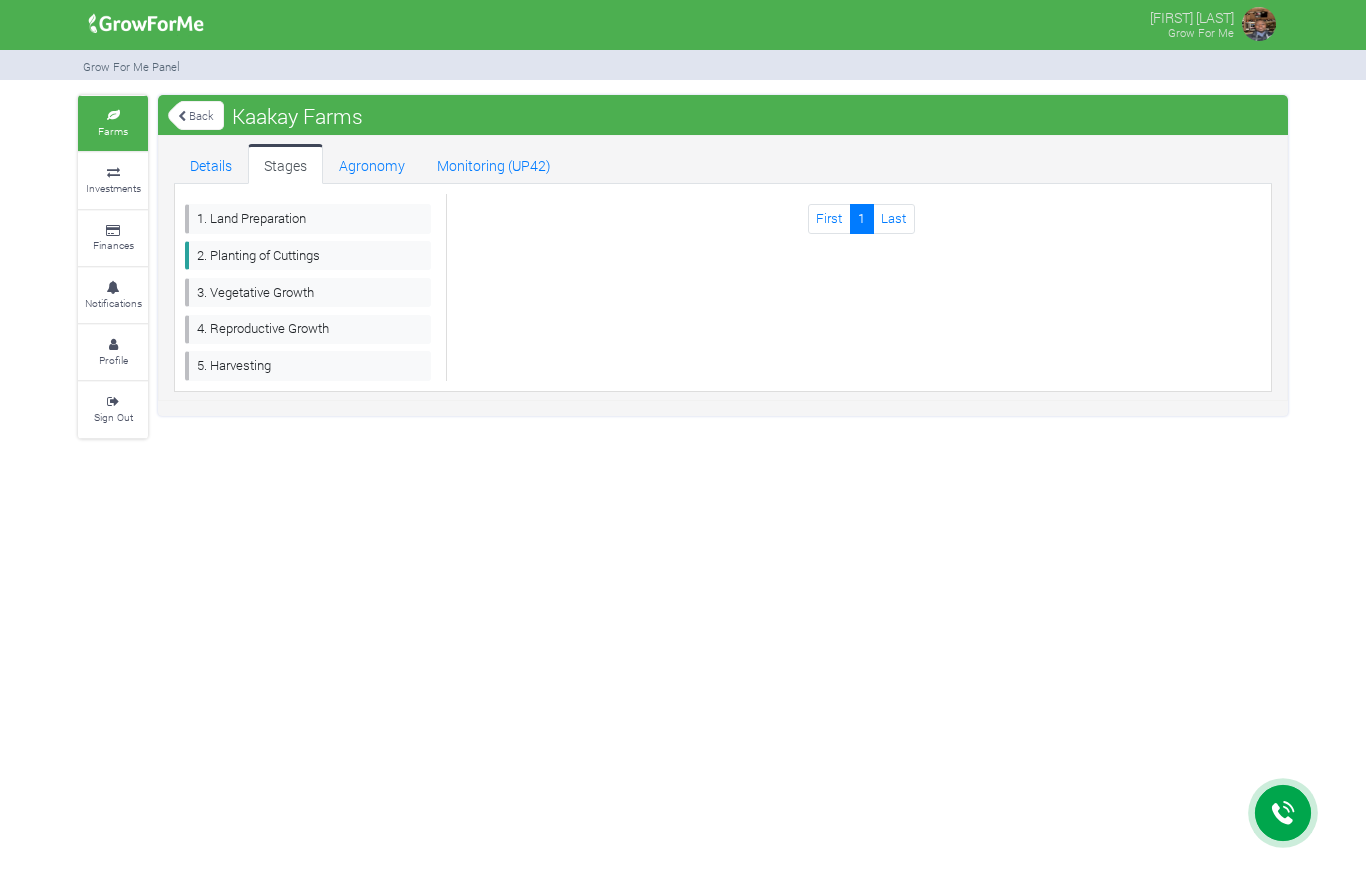 scroll, scrollTop: 0, scrollLeft: 0, axis: both 